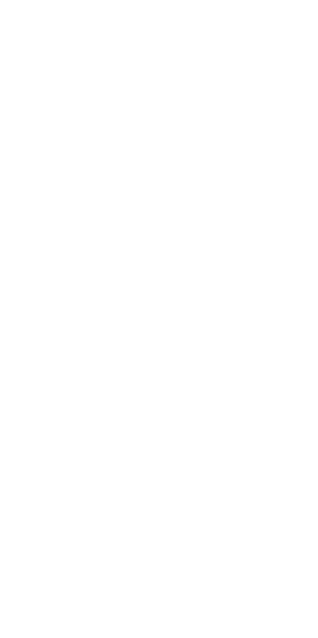 scroll, scrollTop: 0, scrollLeft: 0, axis: both 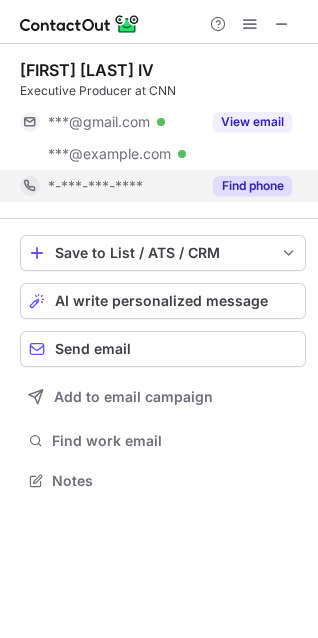 click on "Find phone" at bounding box center [252, 186] 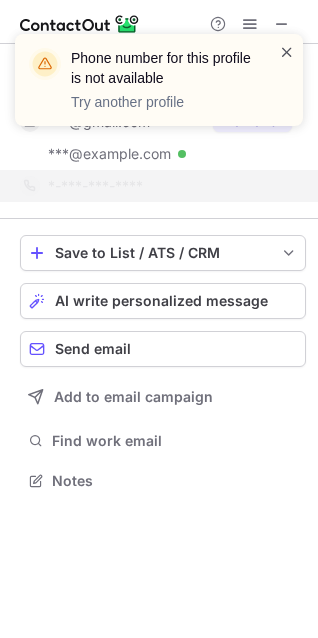 click at bounding box center (287, 52) 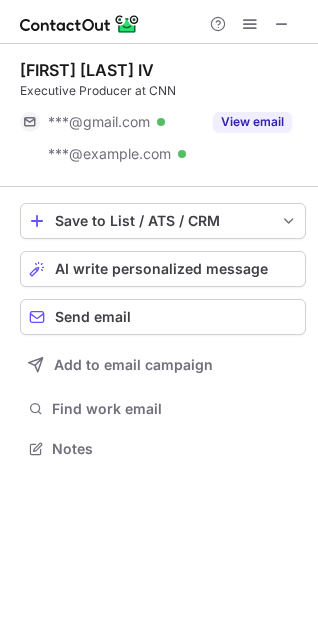 scroll, scrollTop: 435, scrollLeft: 318, axis: both 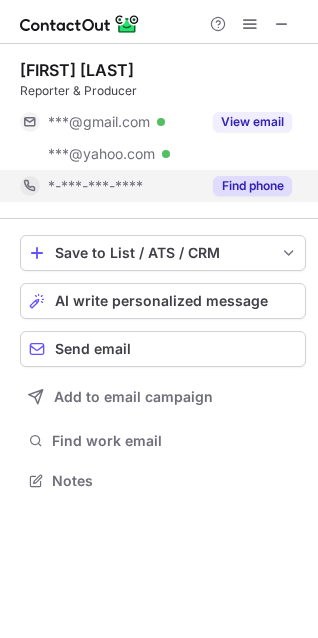 click on "Find phone" at bounding box center [252, 186] 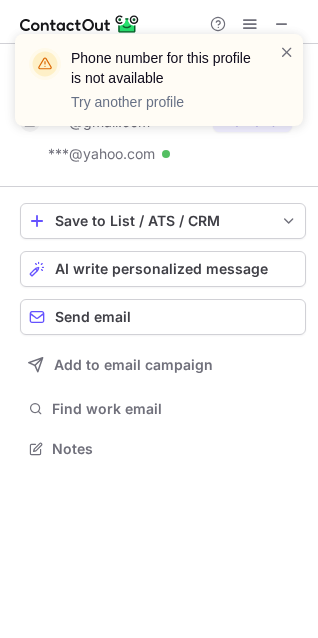 scroll, scrollTop: 435, scrollLeft: 318, axis: both 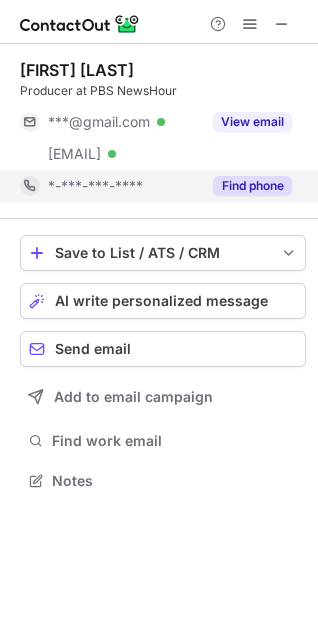 click on "Find phone" at bounding box center [252, 186] 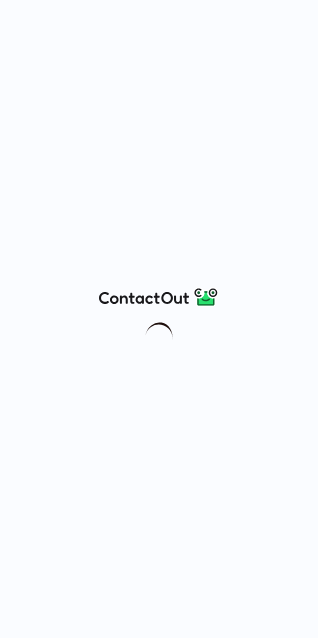 scroll, scrollTop: 0, scrollLeft: 0, axis: both 